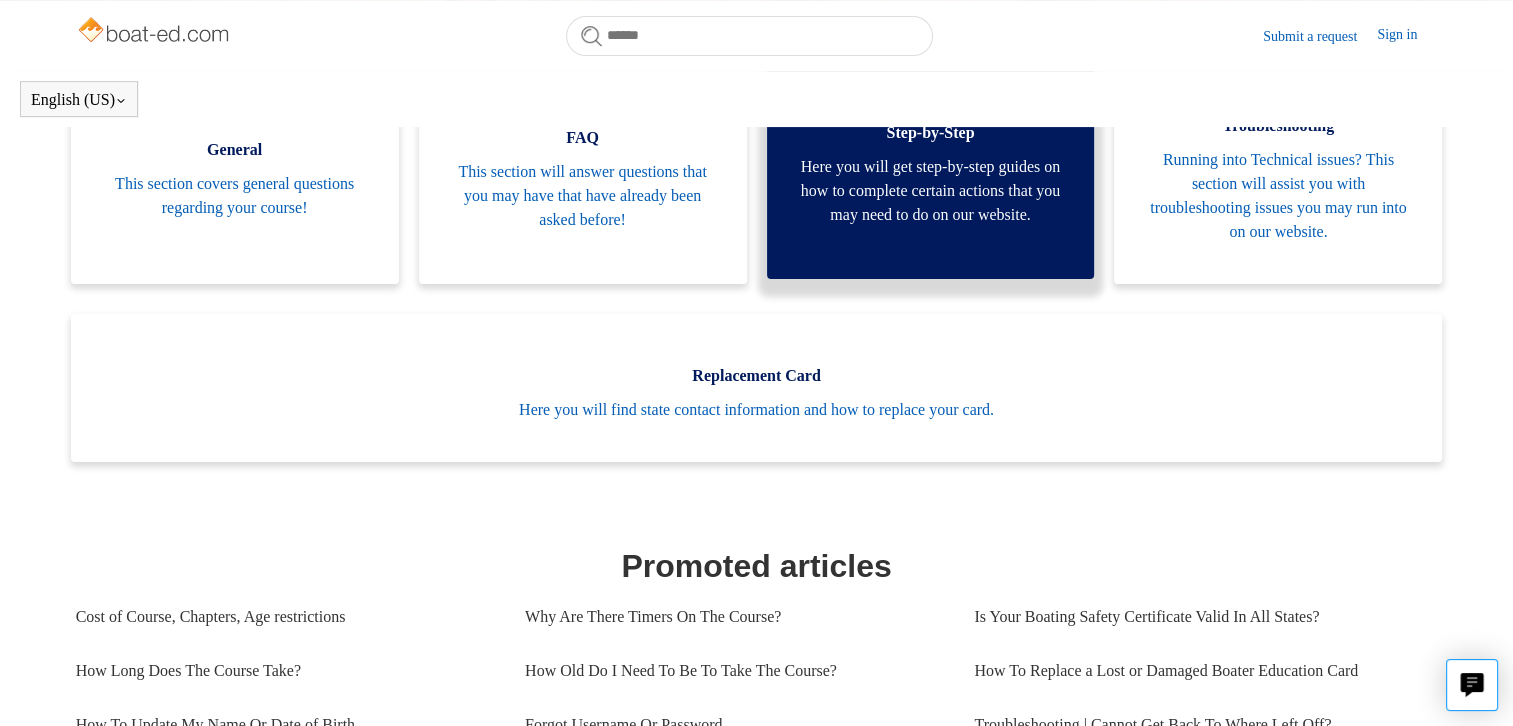 scroll, scrollTop: 544, scrollLeft: 0, axis: vertical 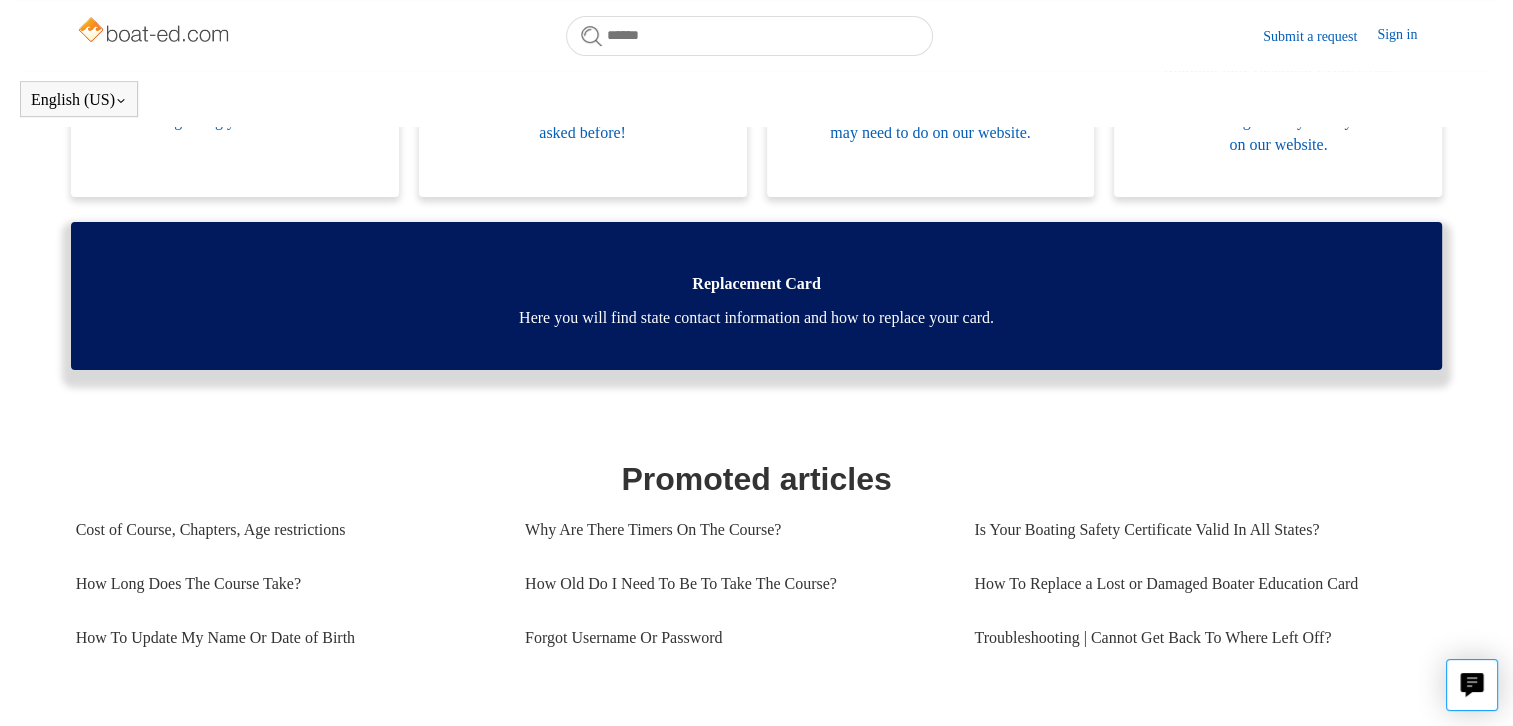 click on "Here you will find state contact information and how to replace your card." at bounding box center (757, 318) 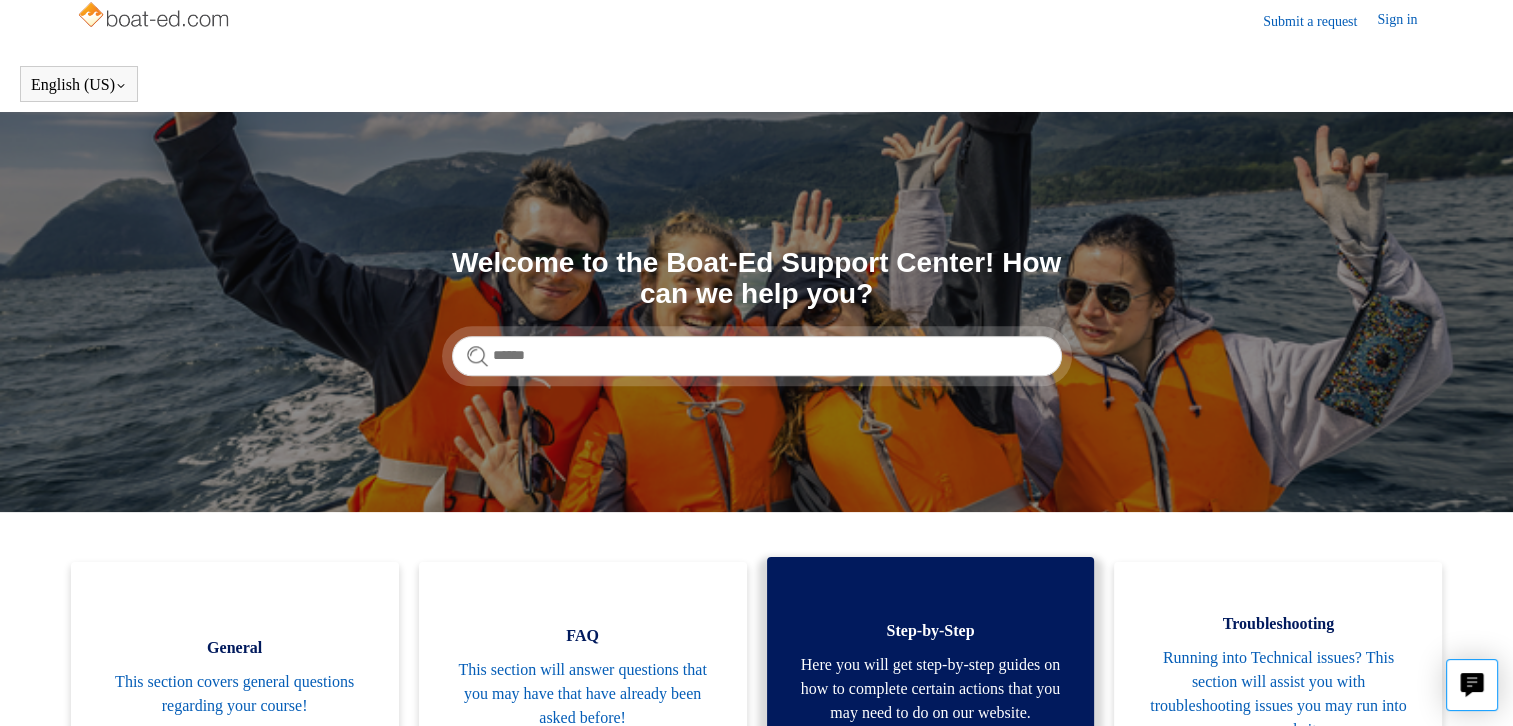 scroll, scrollTop: 0, scrollLeft: 0, axis: both 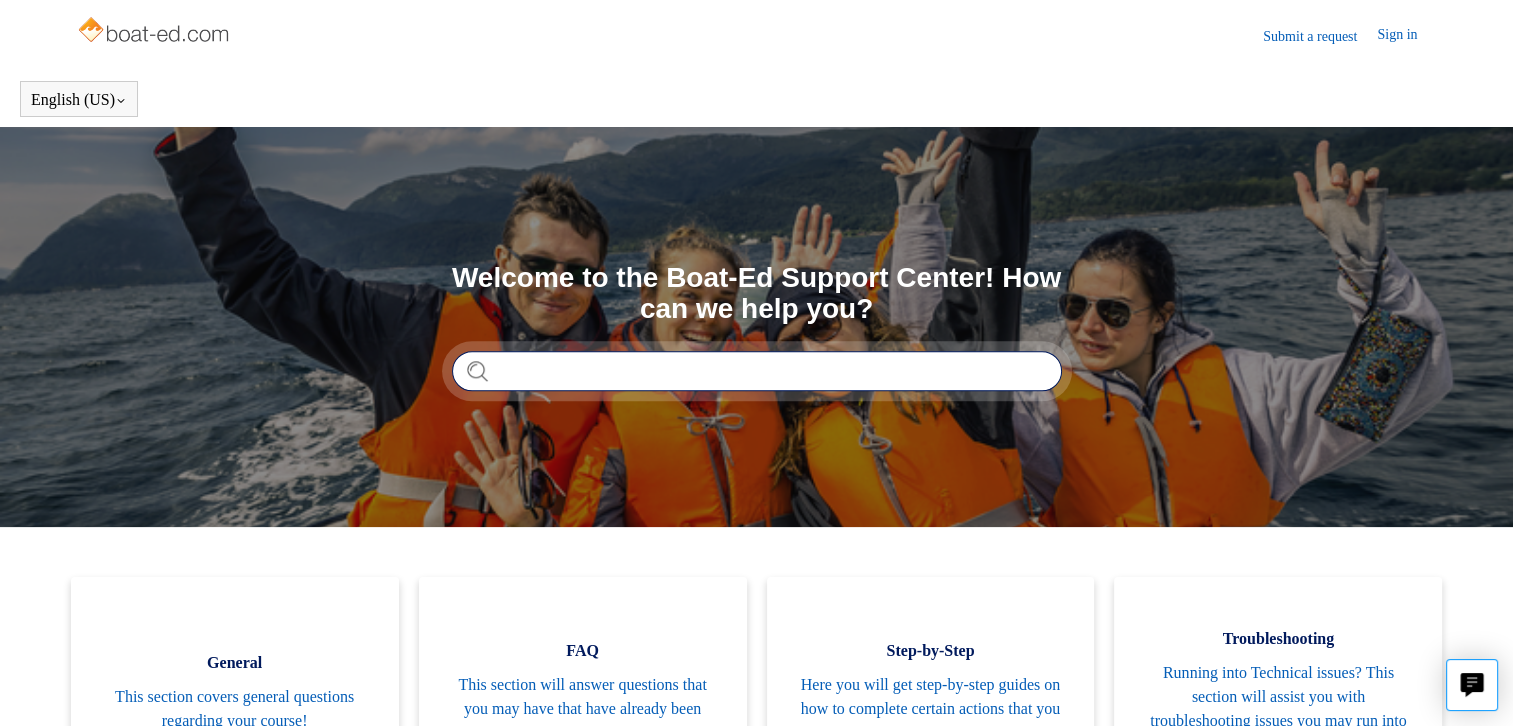 click at bounding box center (757, 371) 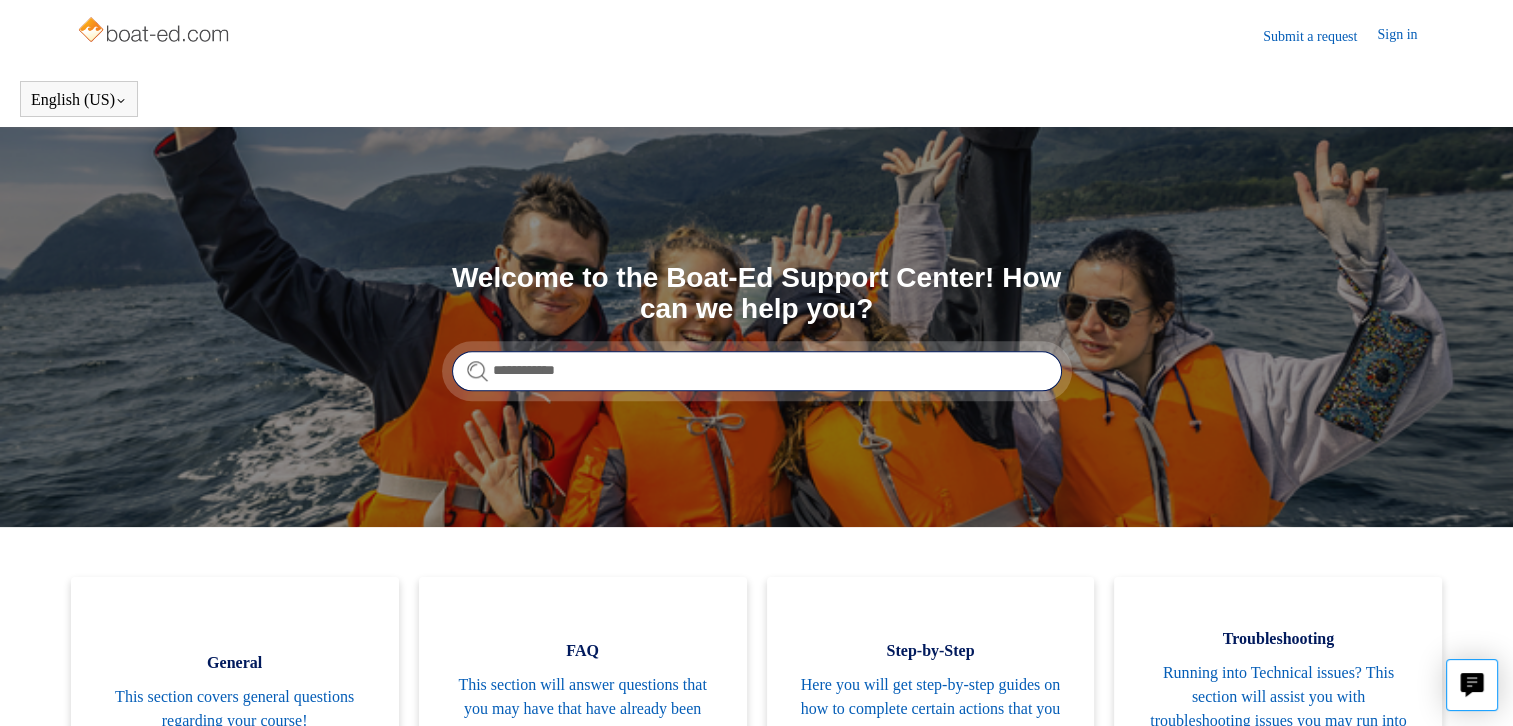 type on "**********" 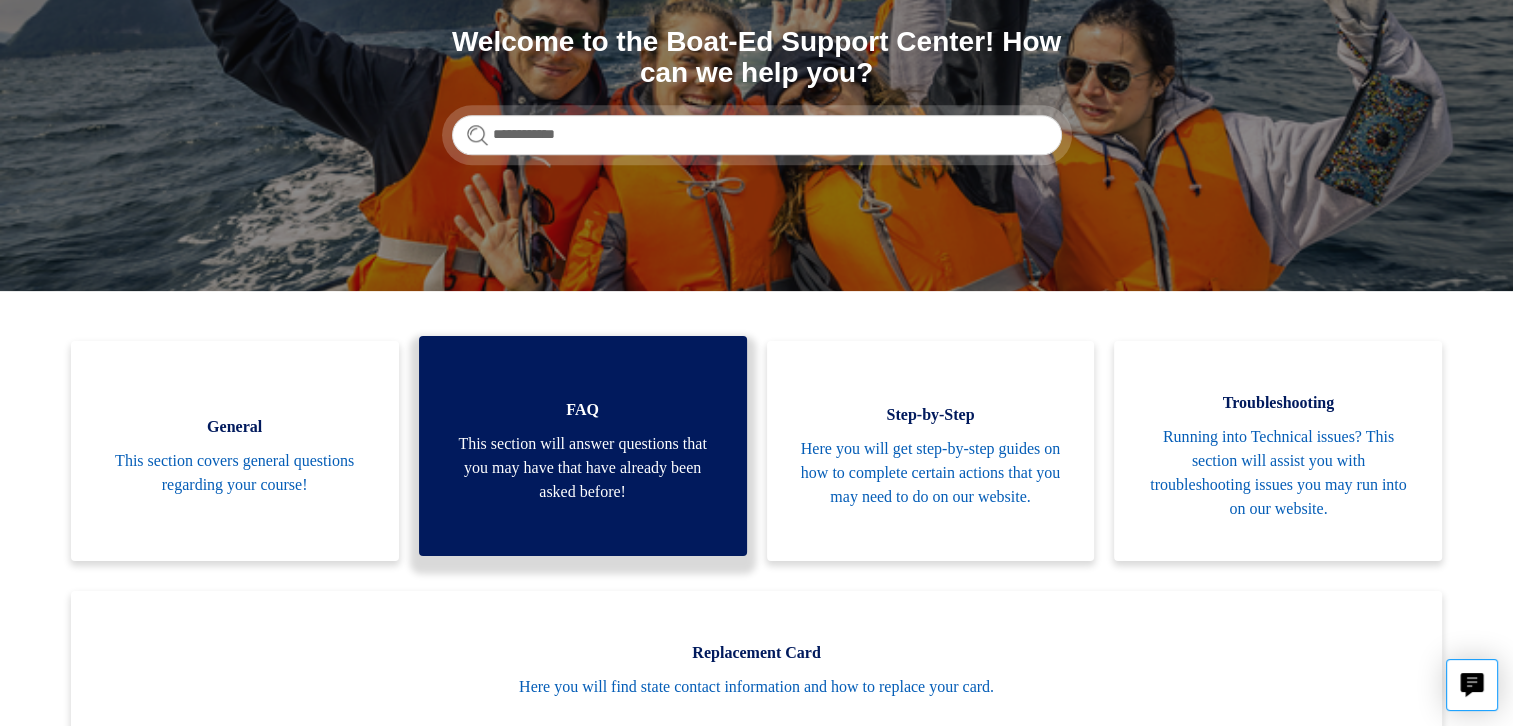 scroll, scrollTop: 300, scrollLeft: 0, axis: vertical 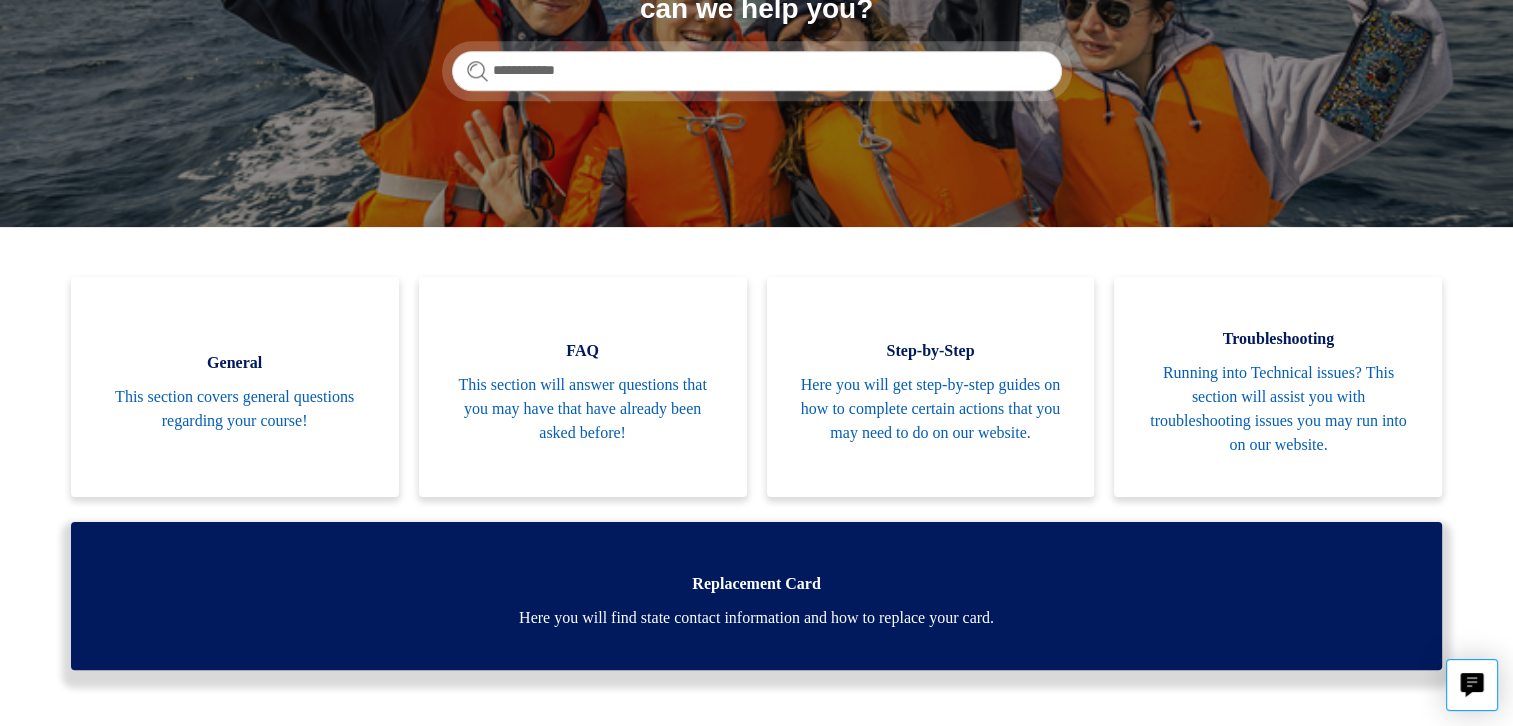 click on "Here you will find state contact information and how to replace your card." at bounding box center [757, 618] 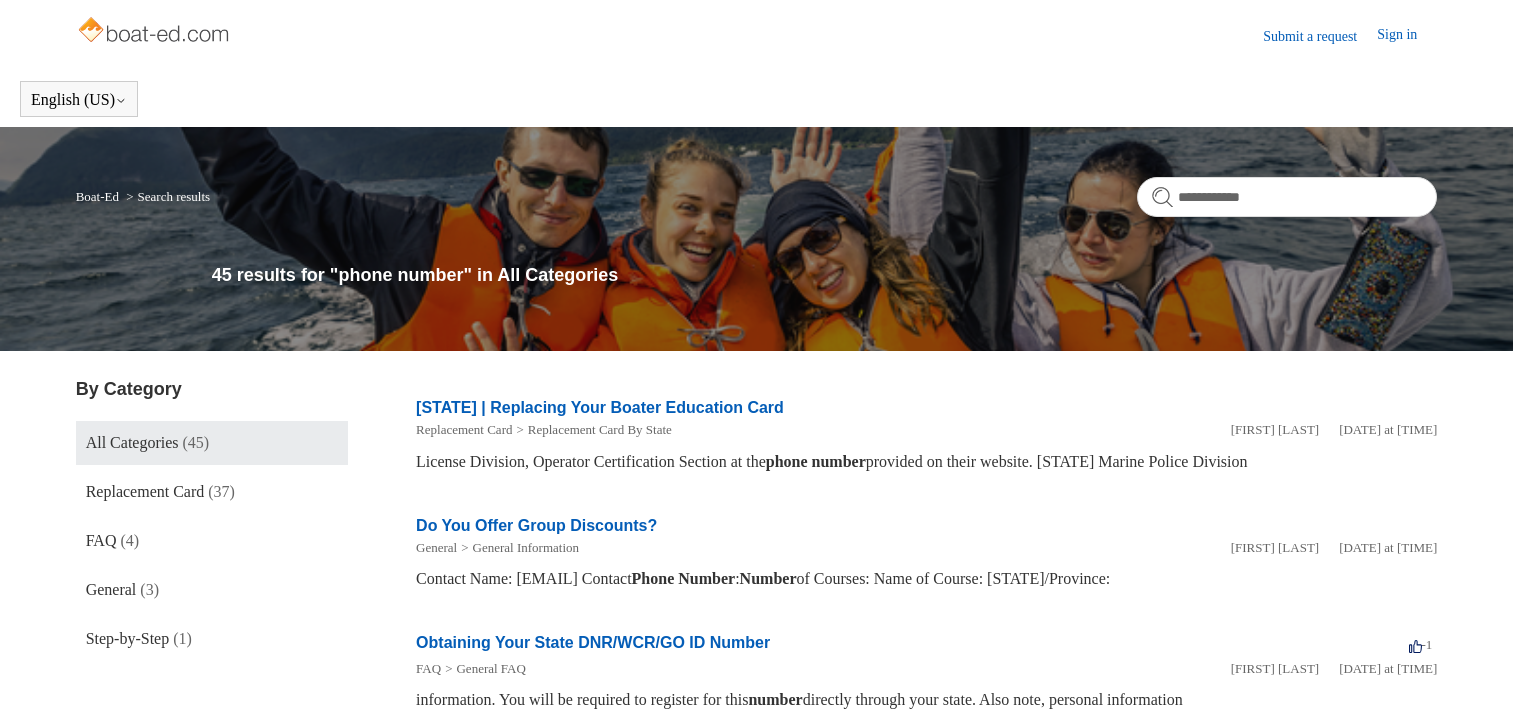 scroll, scrollTop: 0, scrollLeft: 0, axis: both 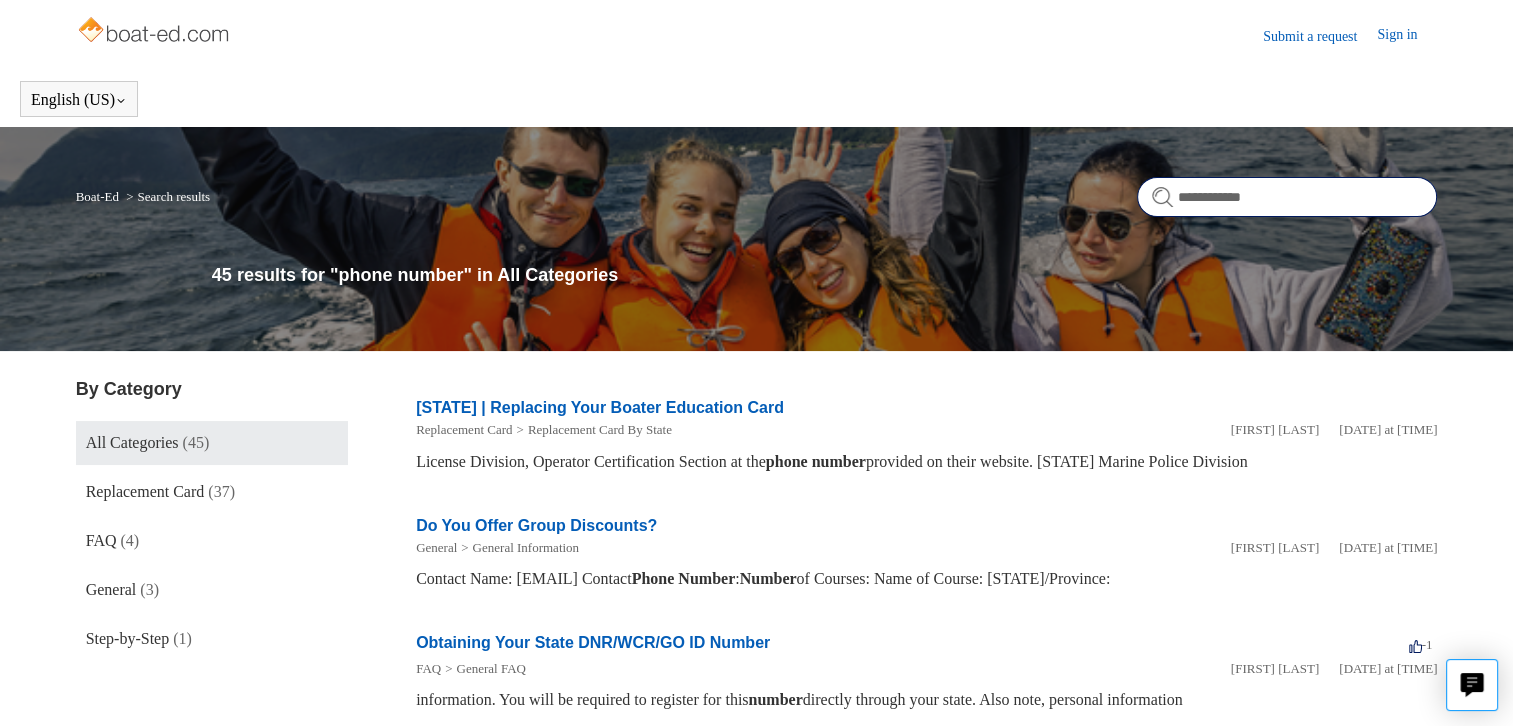 click on "**********" at bounding box center (1287, 197) 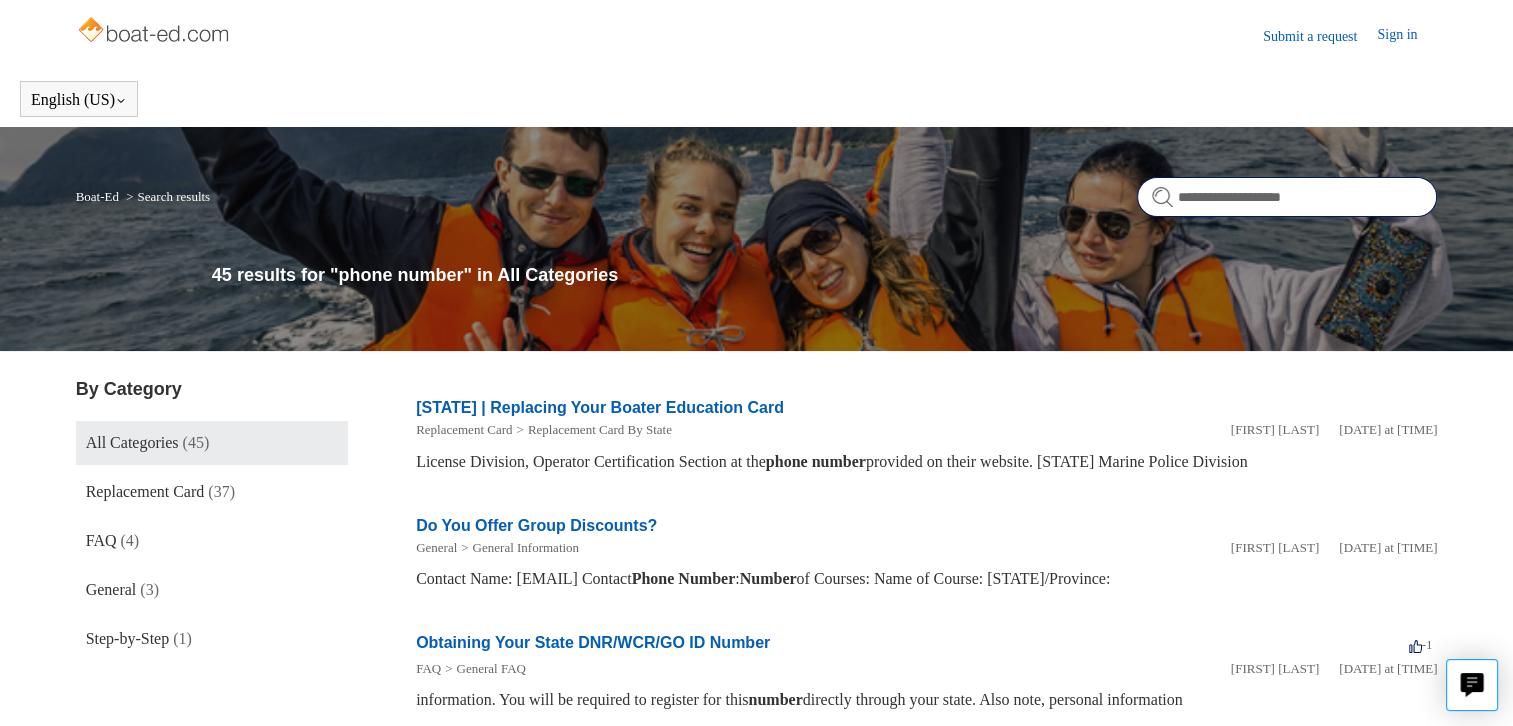 type on "**********" 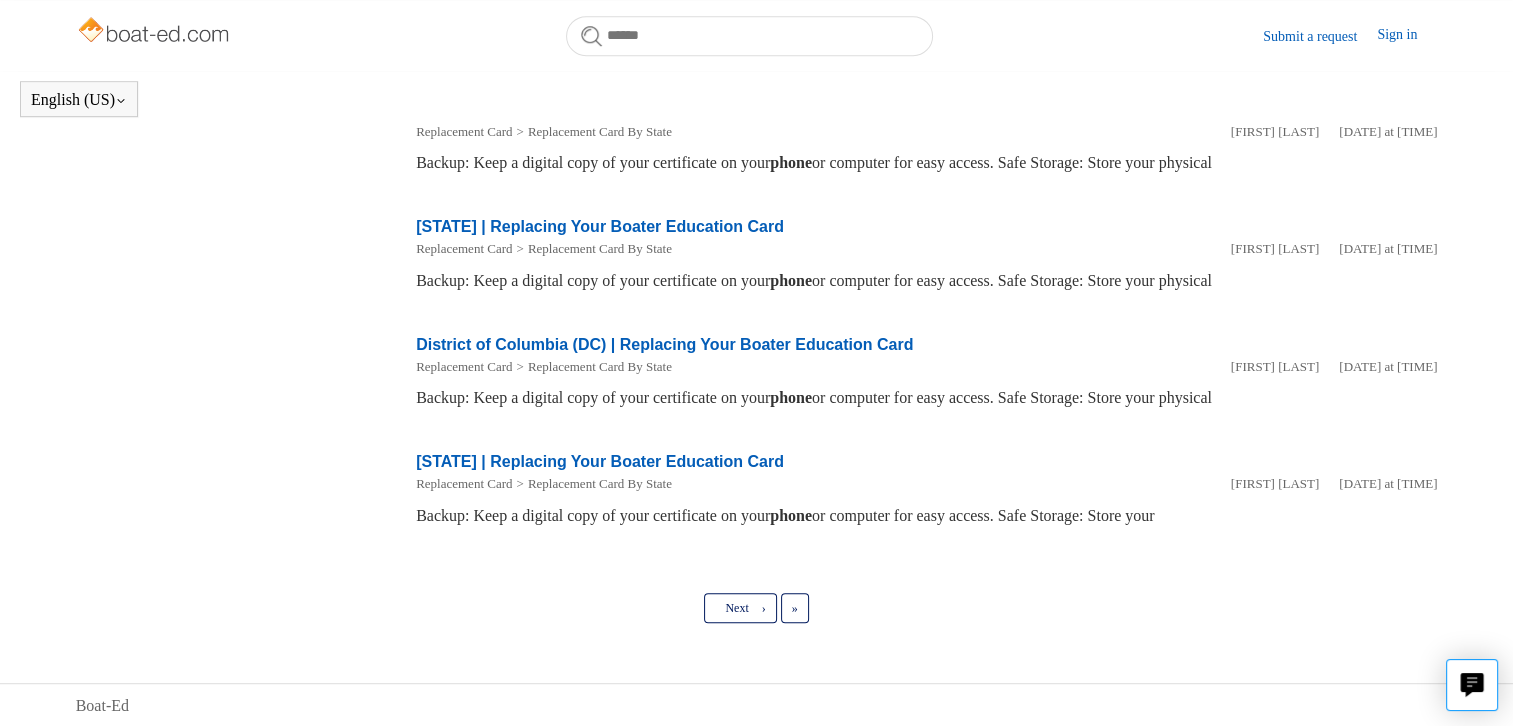 scroll, scrollTop: 952, scrollLeft: 0, axis: vertical 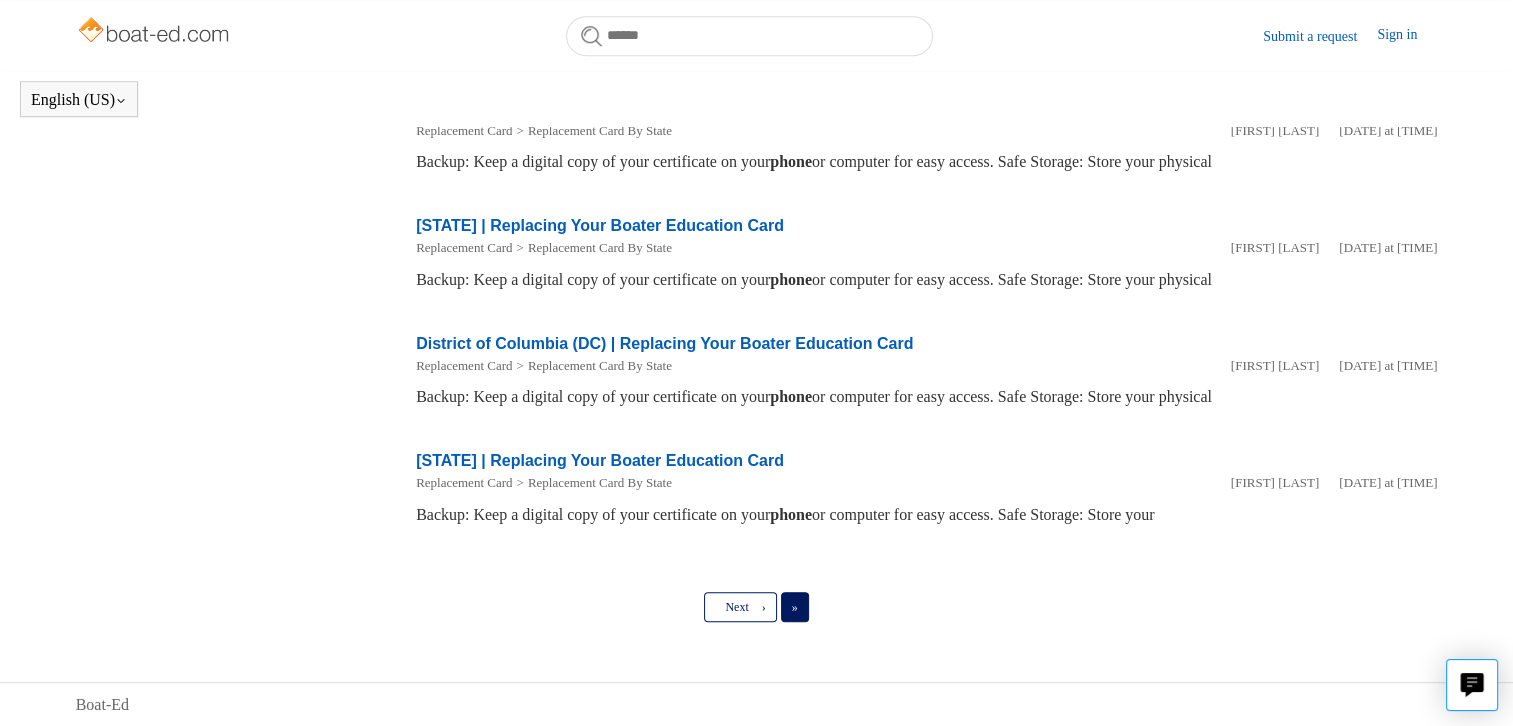 click on "»" at bounding box center [795, 607] 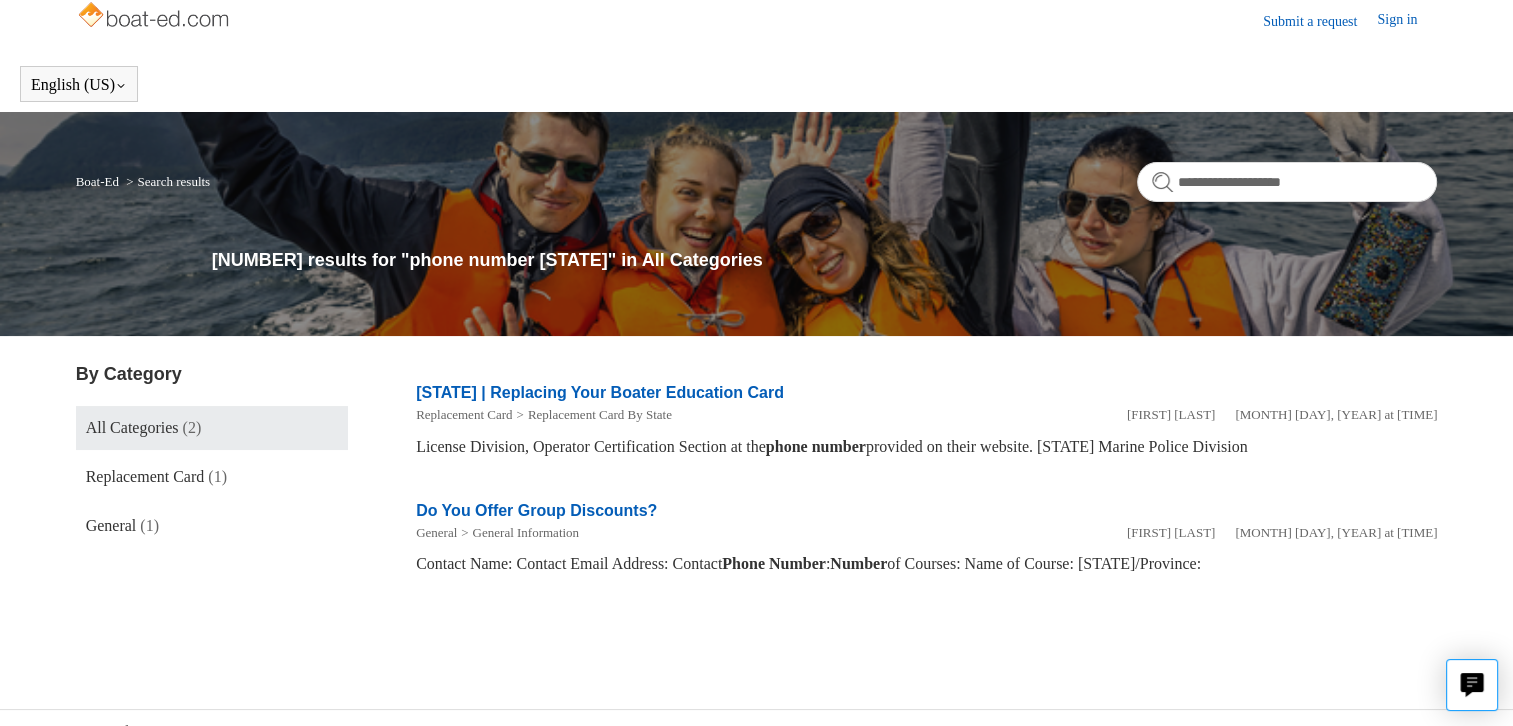 scroll, scrollTop: 0, scrollLeft: 0, axis: both 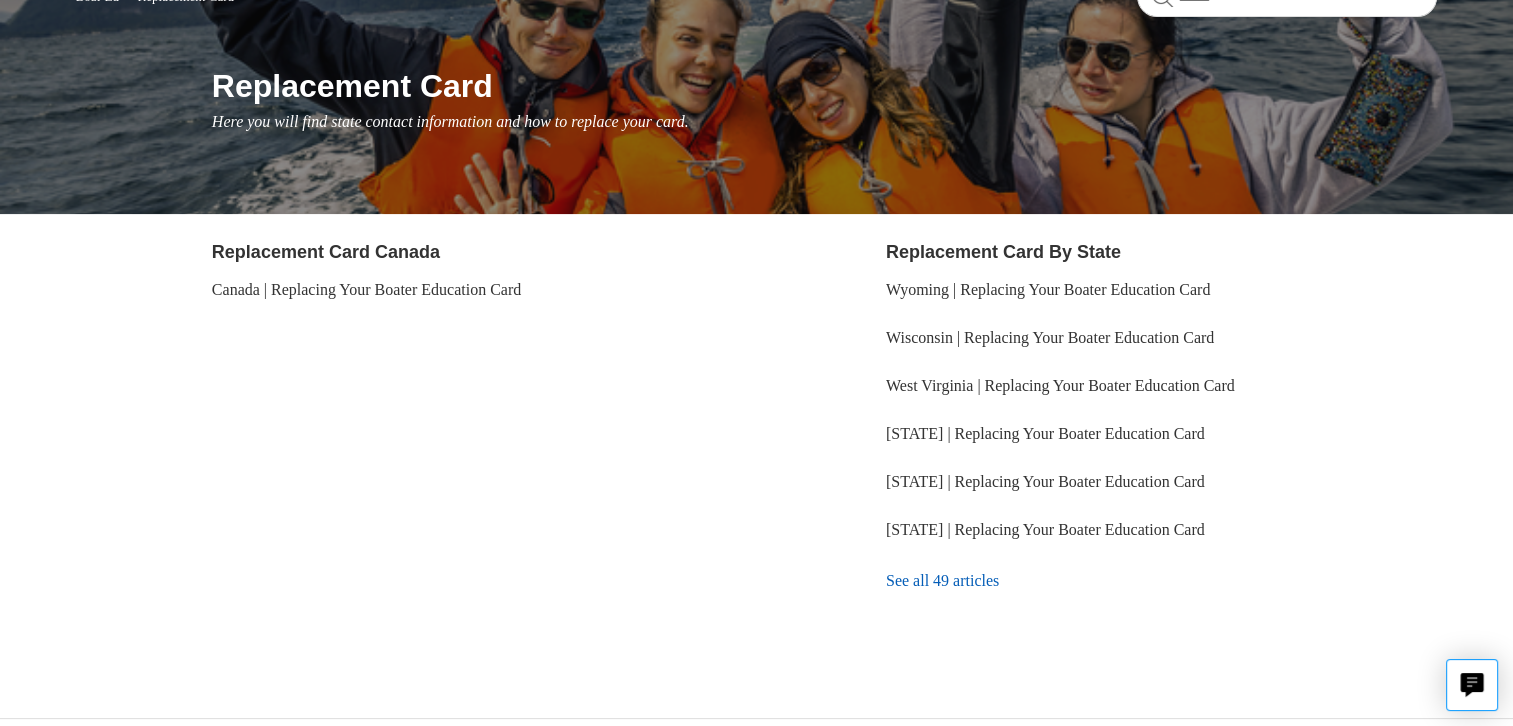 click on "See all 49 articles" at bounding box center (1161, 581) 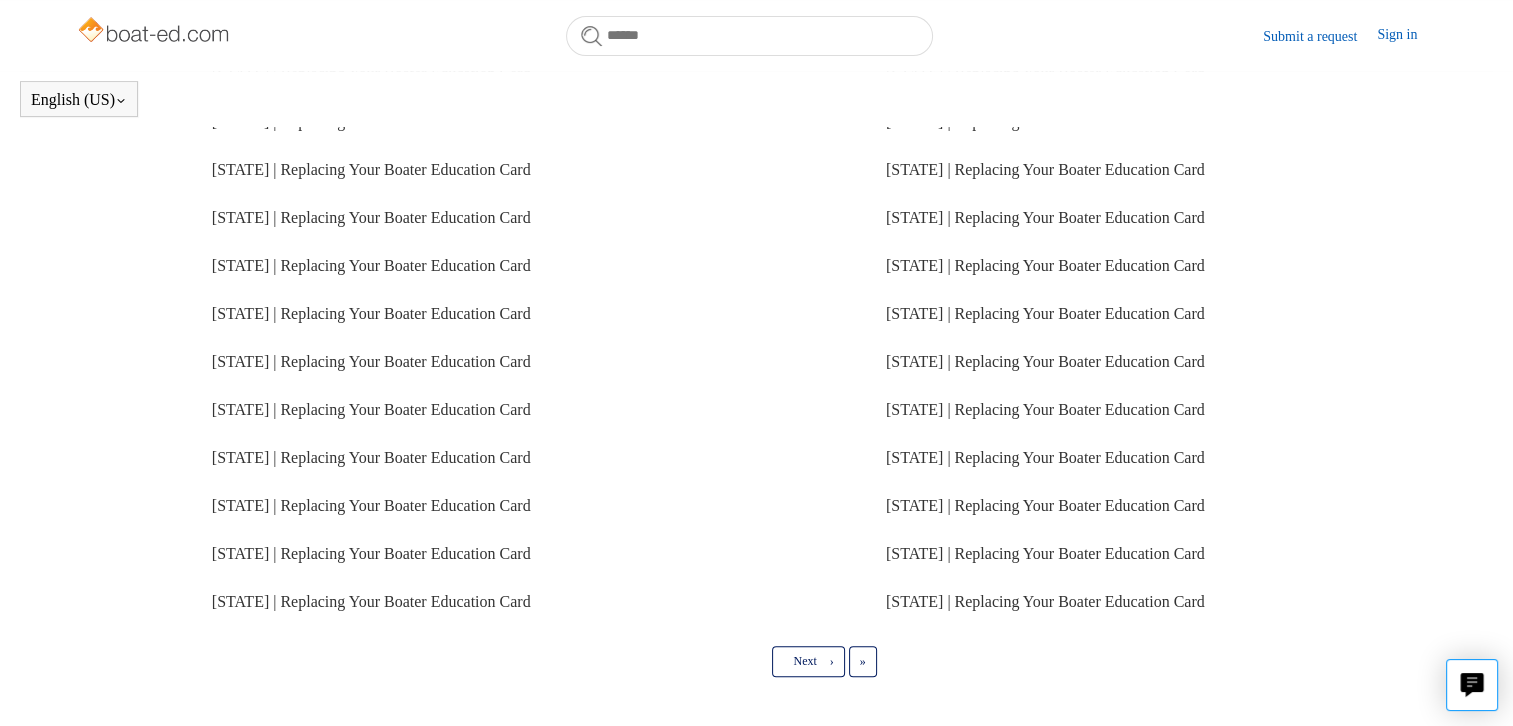 scroll, scrollTop: 518, scrollLeft: 0, axis: vertical 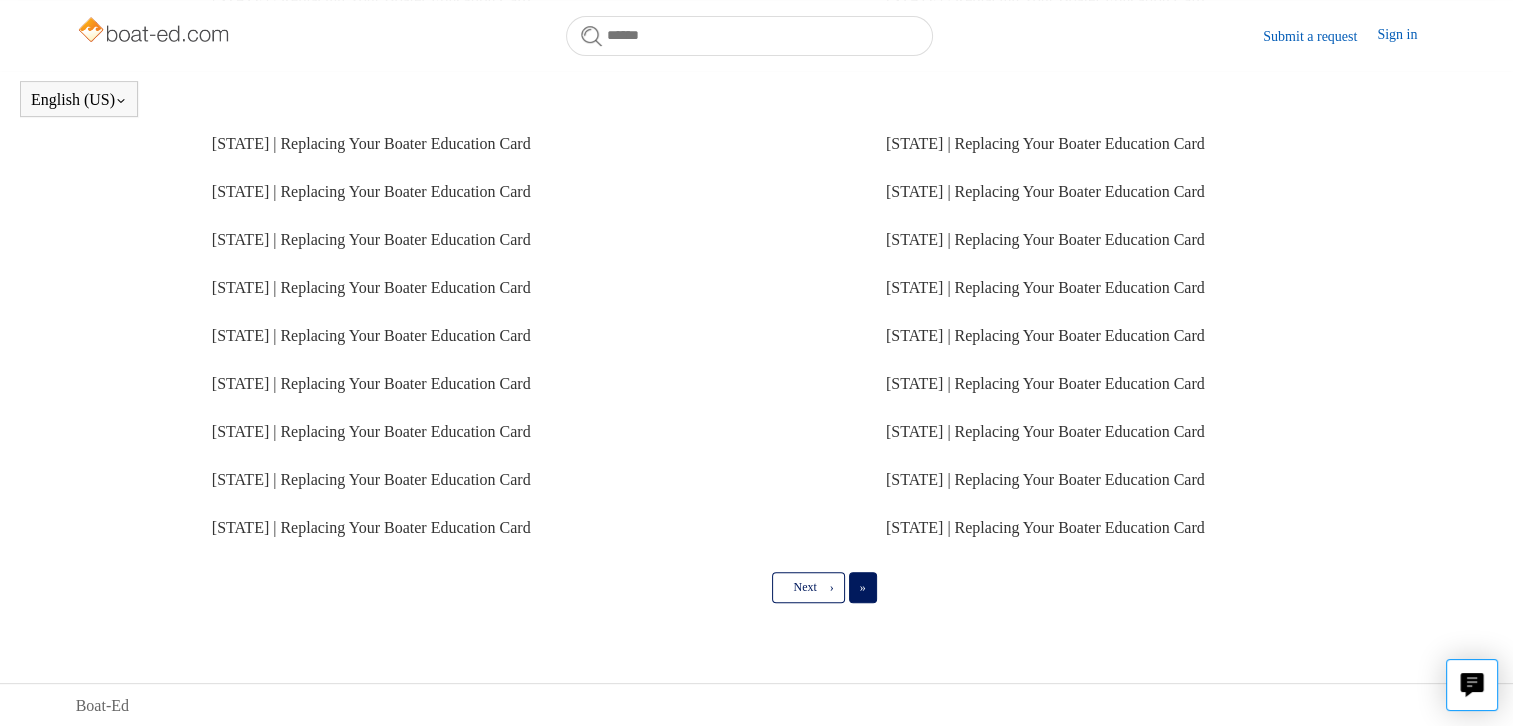 click on "»" at bounding box center [863, 587] 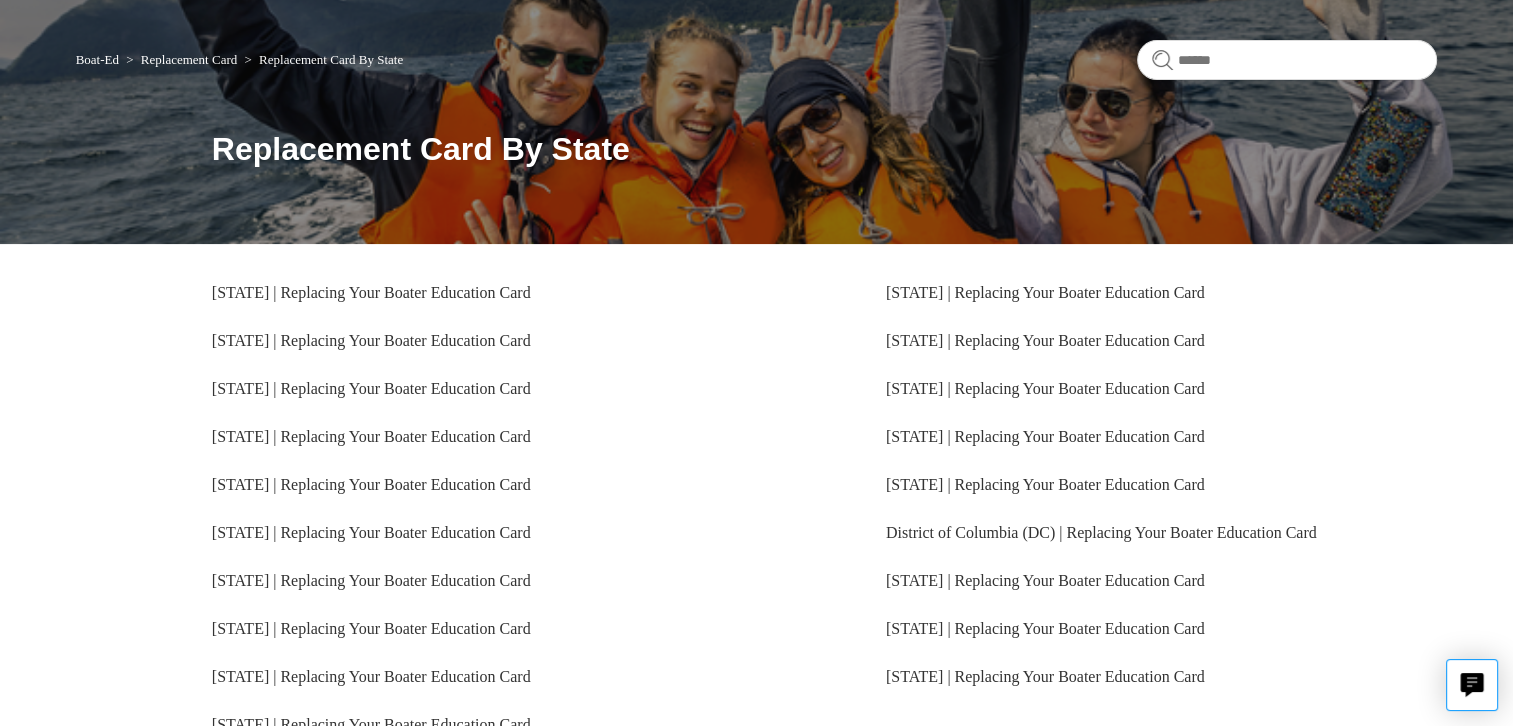 scroll, scrollTop: 200, scrollLeft: 0, axis: vertical 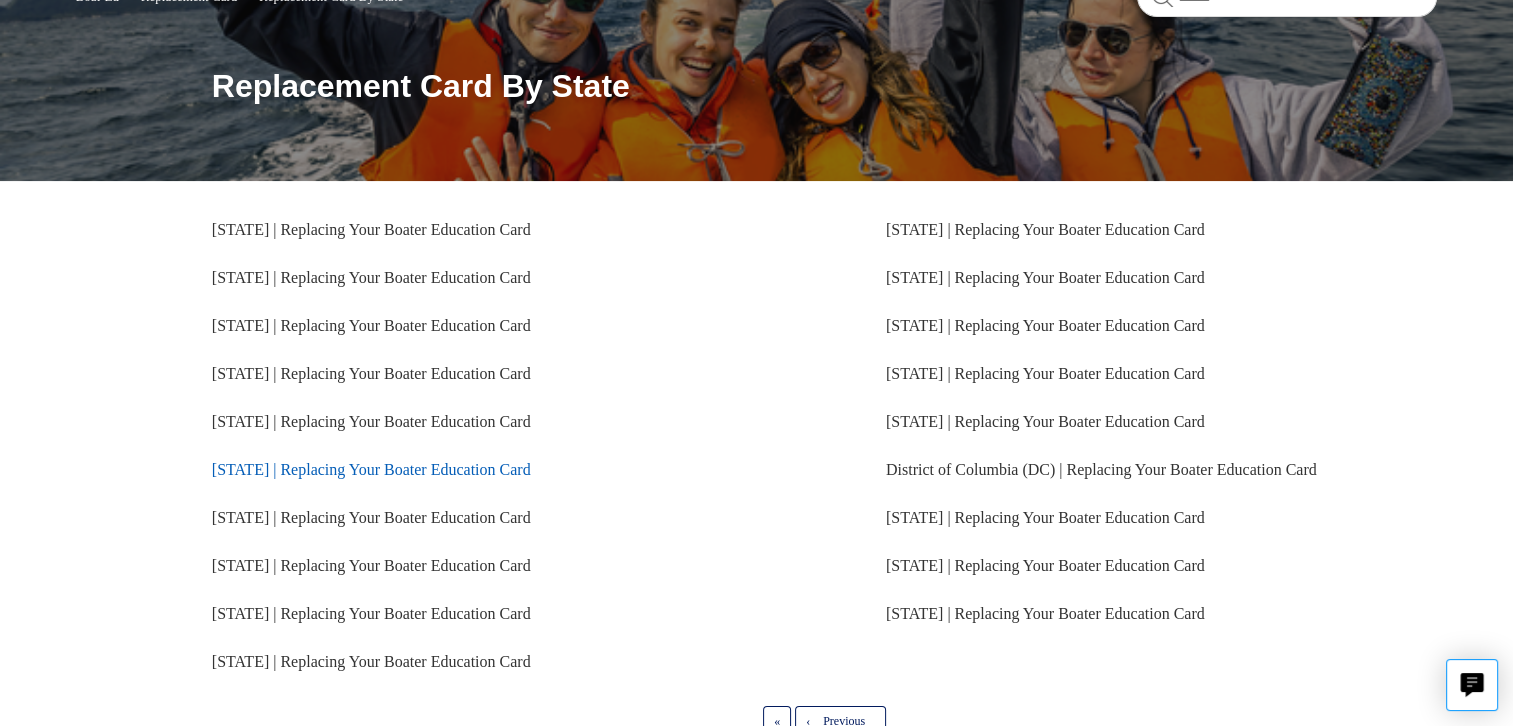 click on "[STATE] | Replacing Your Boater Education Card" at bounding box center (371, 469) 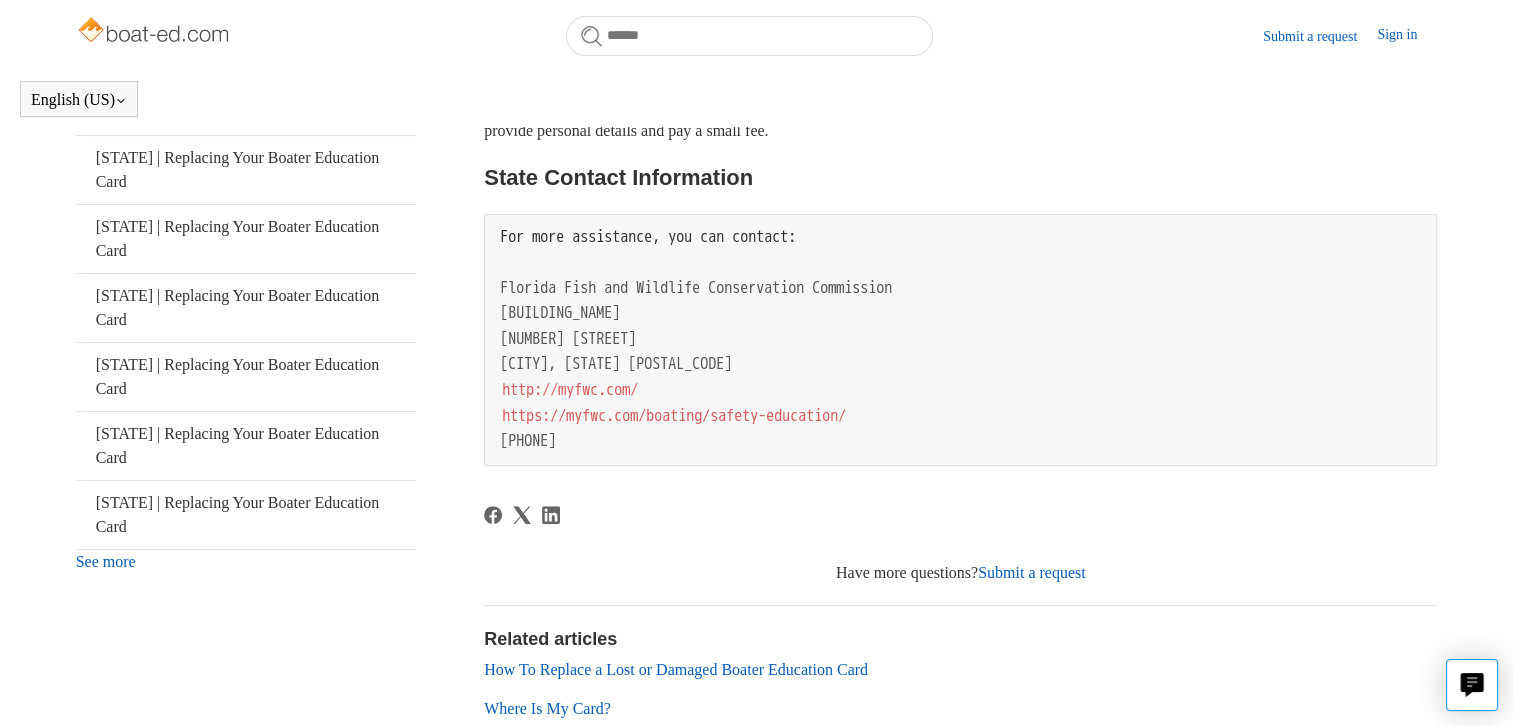 scroll, scrollTop: 544, scrollLeft: 0, axis: vertical 